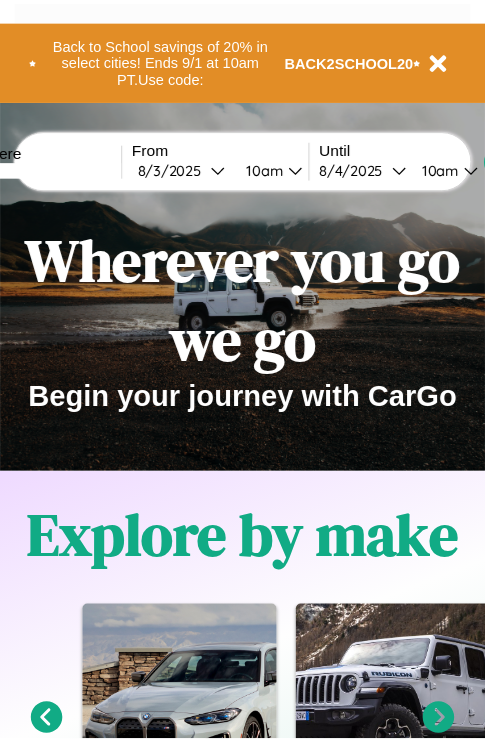scroll, scrollTop: 0, scrollLeft: 0, axis: both 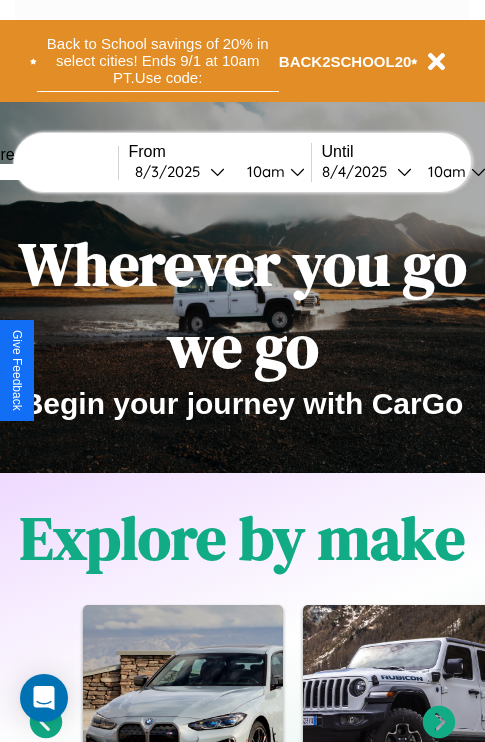 click on "Back to School savings of 20% in select cities! Ends 9/1 at 10am PT.  Use code:" at bounding box center [158, 61] 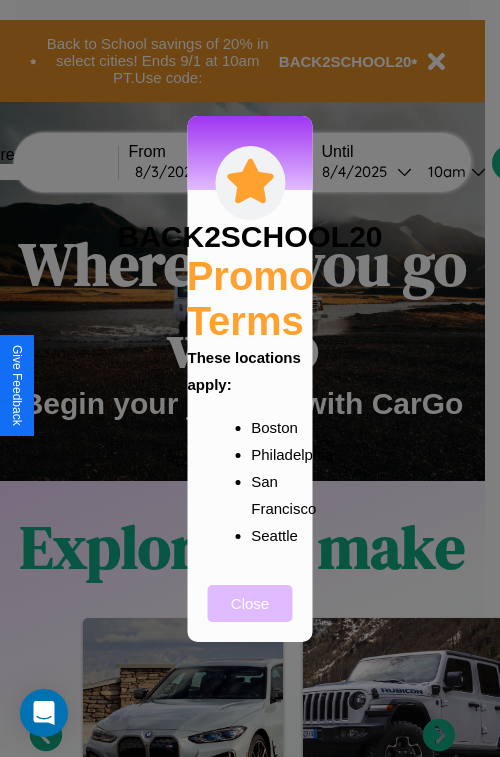 click on "Close" at bounding box center [250, 603] 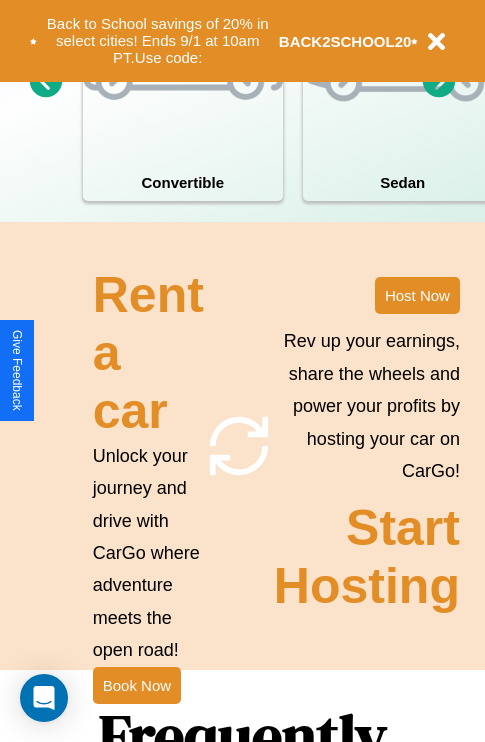 scroll, scrollTop: 2423, scrollLeft: 0, axis: vertical 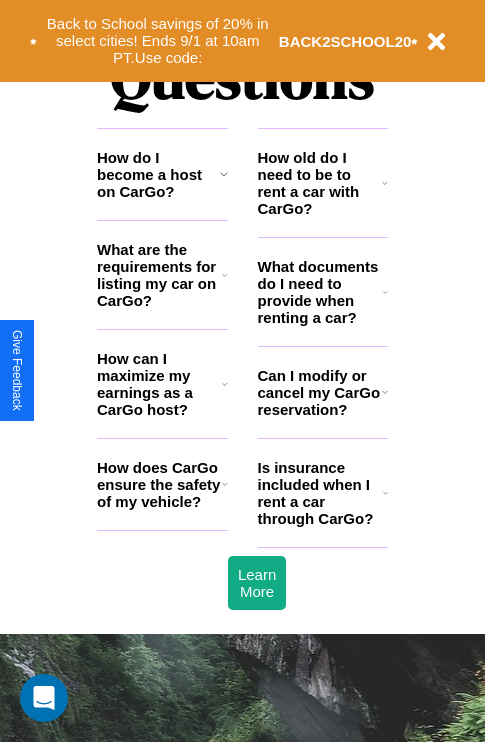 click on "How old do I need to be to rent a car with CarGo?" at bounding box center [320, 183] 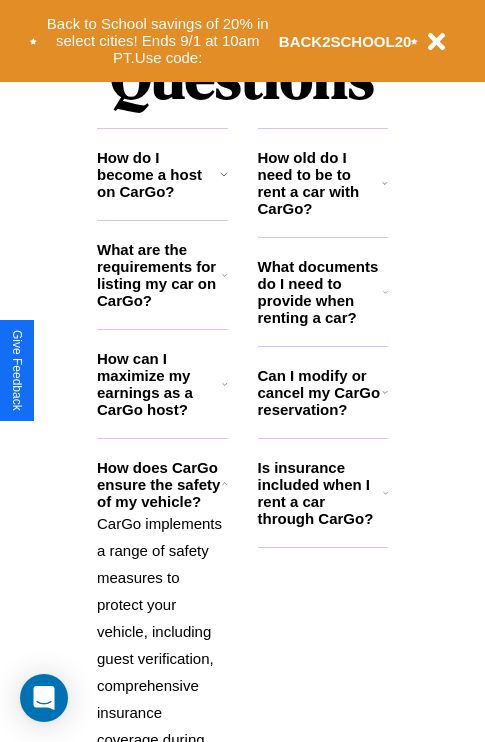 click on "Is insurance included when I rent a car through CarGo?" at bounding box center (320, 493) 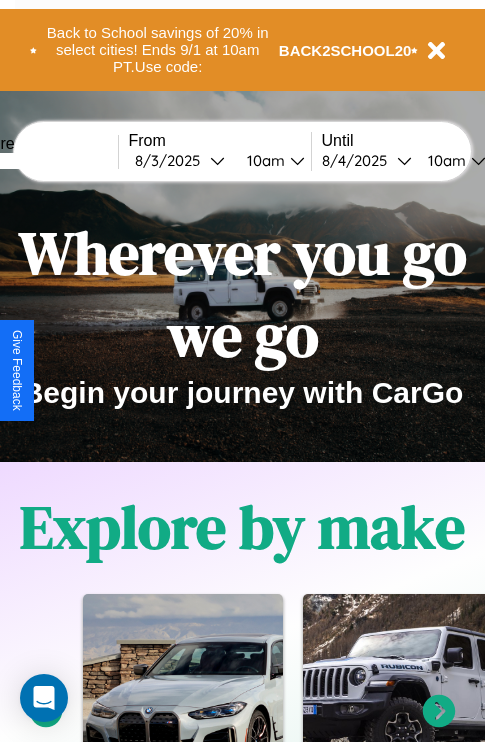 scroll, scrollTop: 0, scrollLeft: 0, axis: both 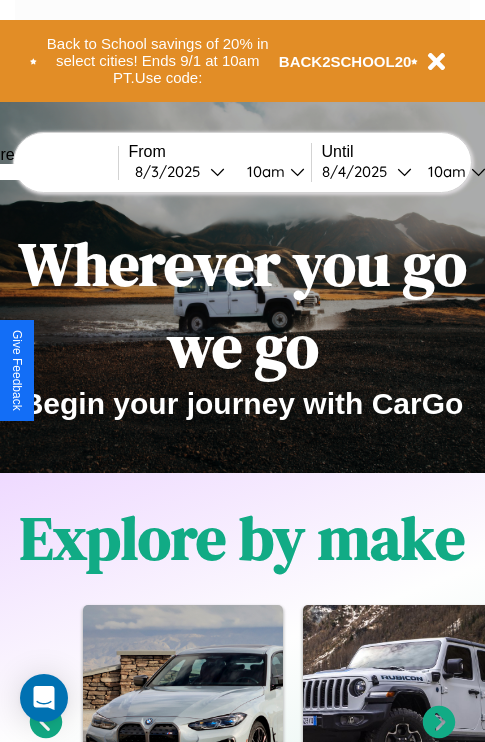 click at bounding box center [43, 172] 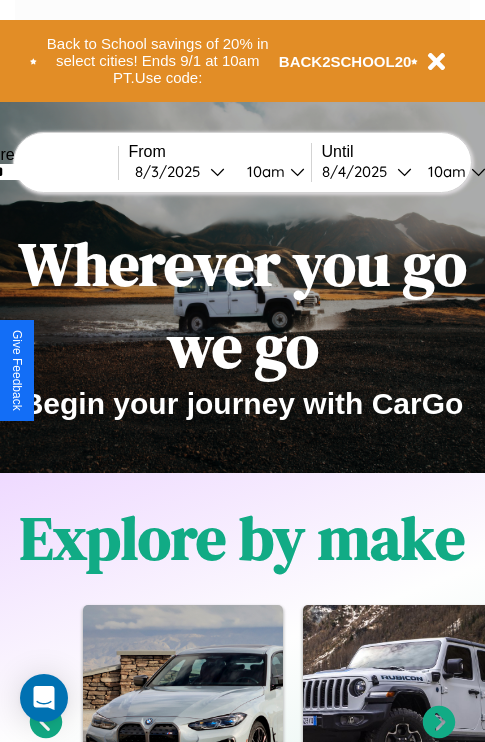 type on "******" 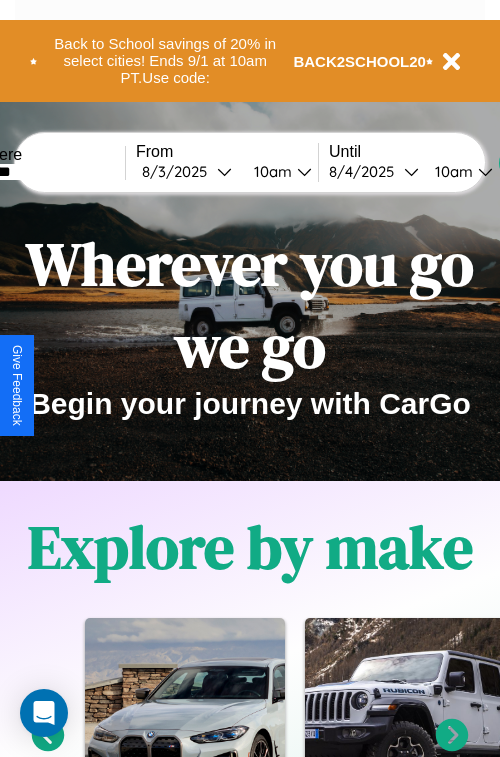 select on "*" 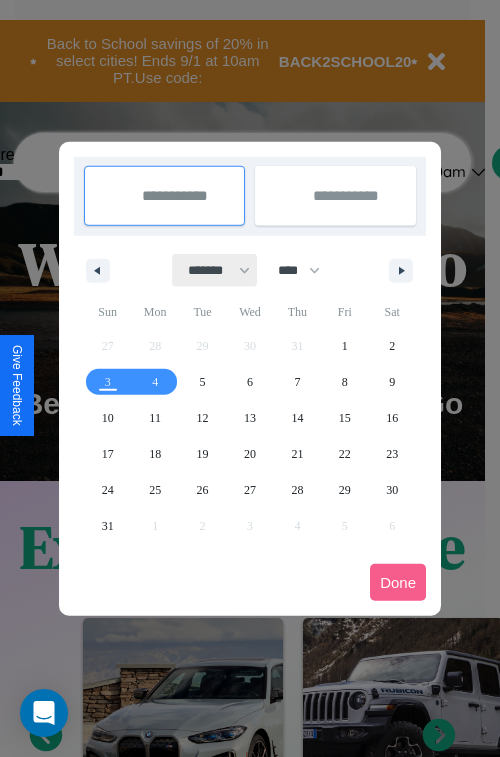 click on "******* ******** ***** ***** *** **** **** ****** ********* ******* ******** ********" at bounding box center (215, 270) 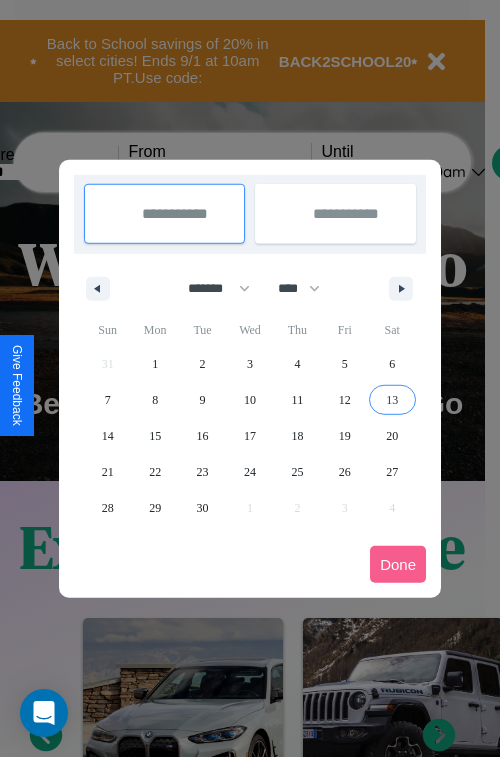 click on "13" at bounding box center [392, 400] 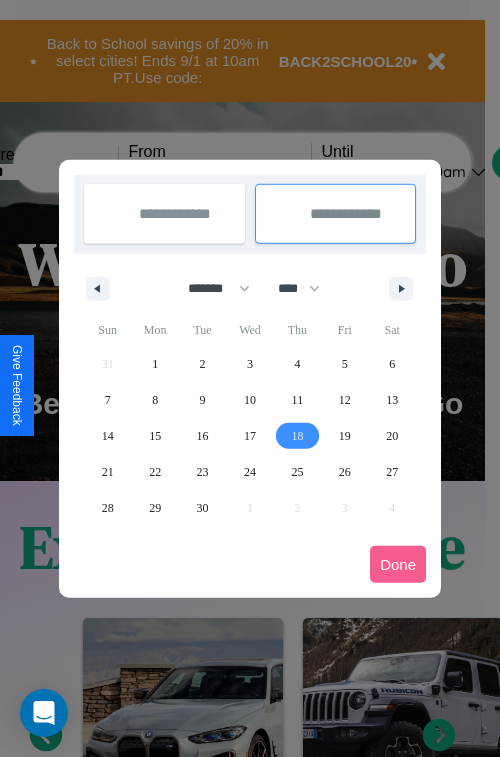 click on "18" at bounding box center (297, 436) 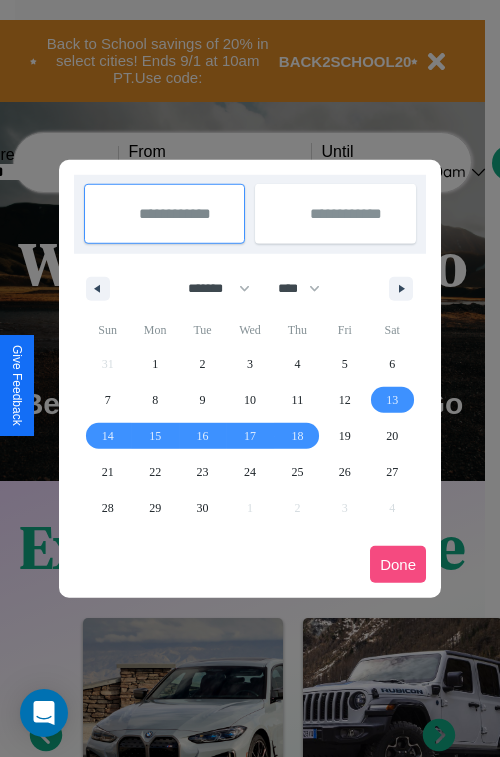 click on "Done" at bounding box center (398, 564) 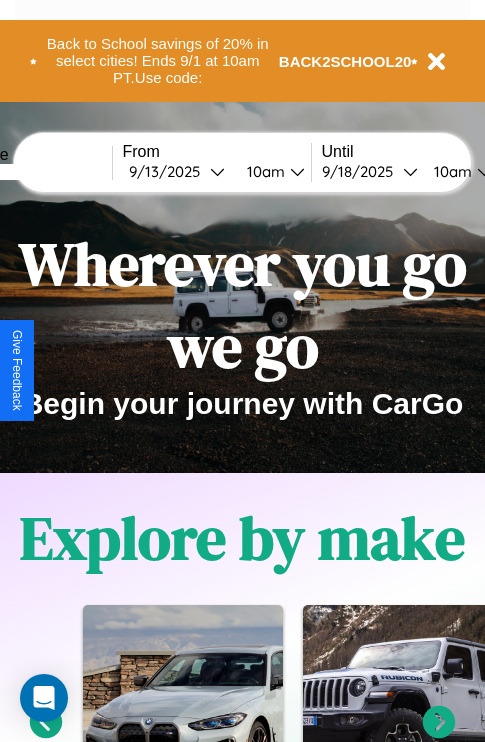 scroll, scrollTop: 0, scrollLeft: 74, axis: horizontal 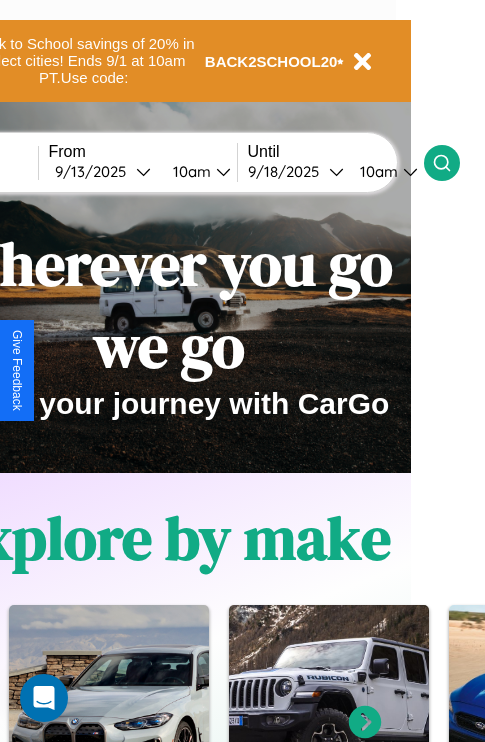 click 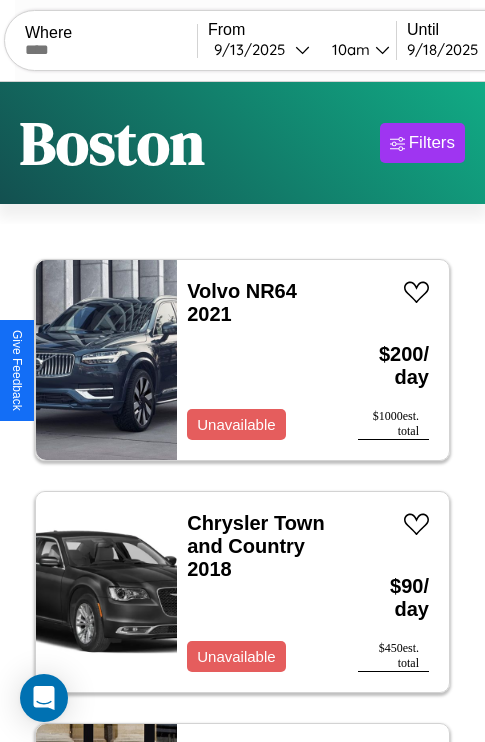 scroll, scrollTop: 66, scrollLeft: 0, axis: vertical 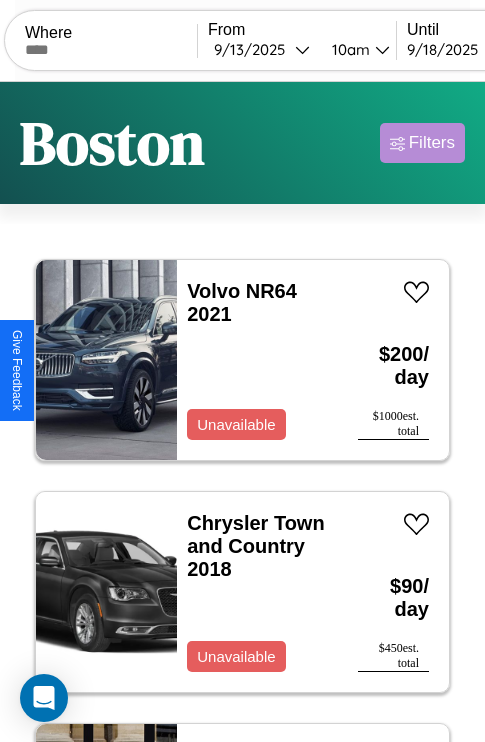 click on "Filters" at bounding box center (432, 143) 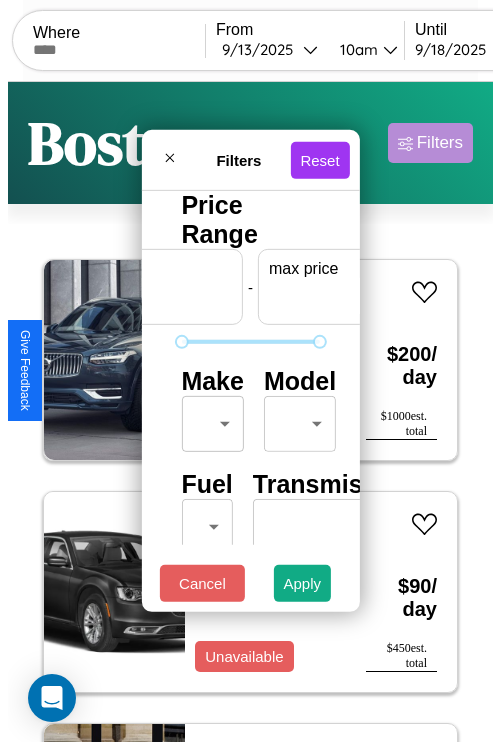 scroll, scrollTop: 0, scrollLeft: 124, axis: horizontal 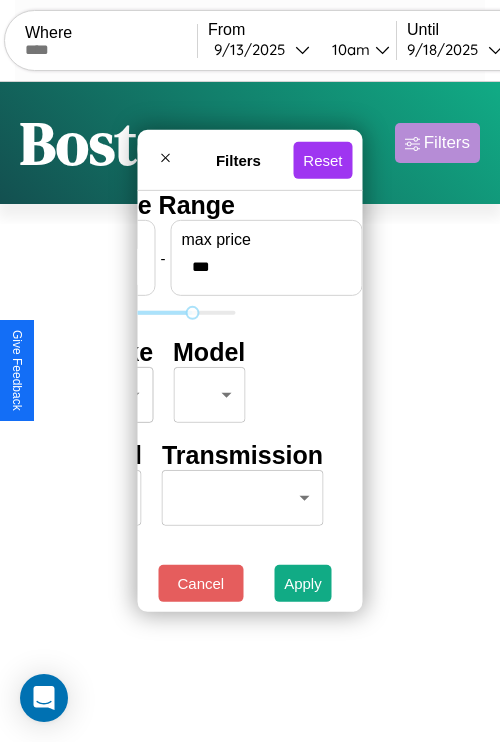 type on "***" 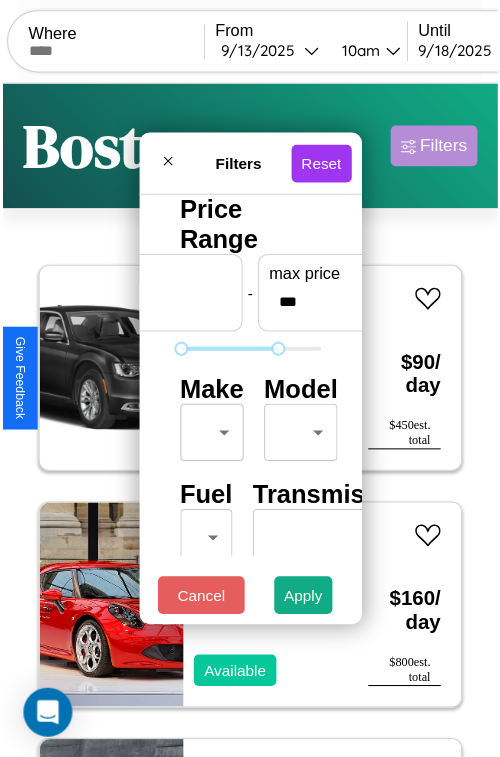 scroll, scrollTop: 59, scrollLeft: 0, axis: vertical 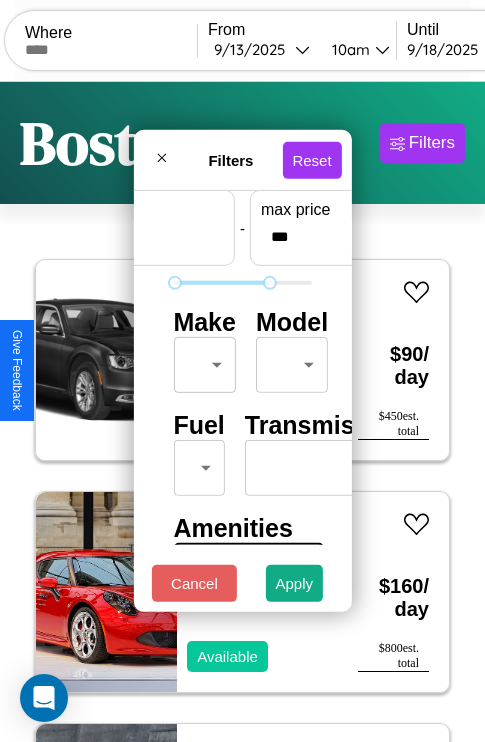 type on "*" 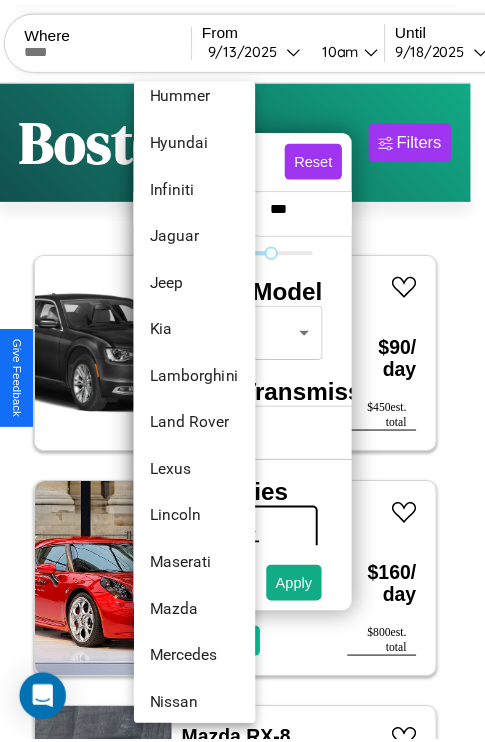scroll, scrollTop: 854, scrollLeft: 0, axis: vertical 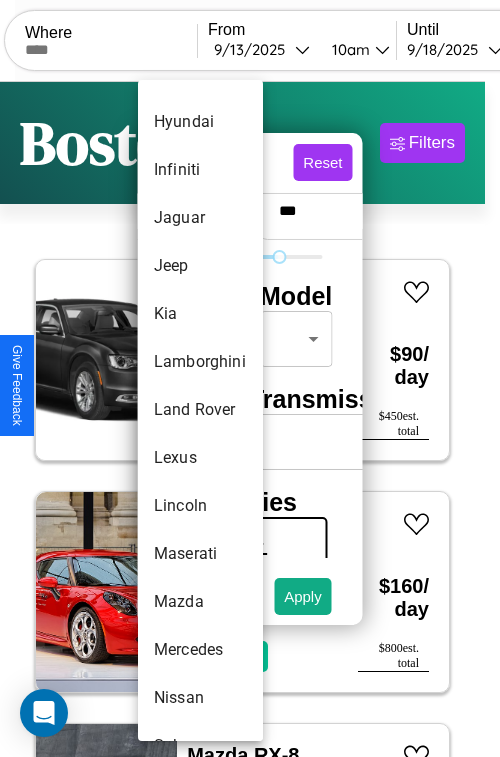 click on "Land Rover" at bounding box center [200, 410] 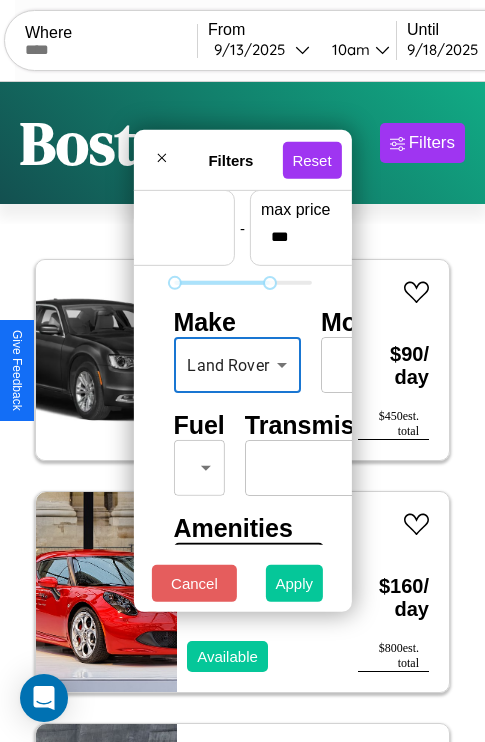 click on "Apply" at bounding box center (295, 583) 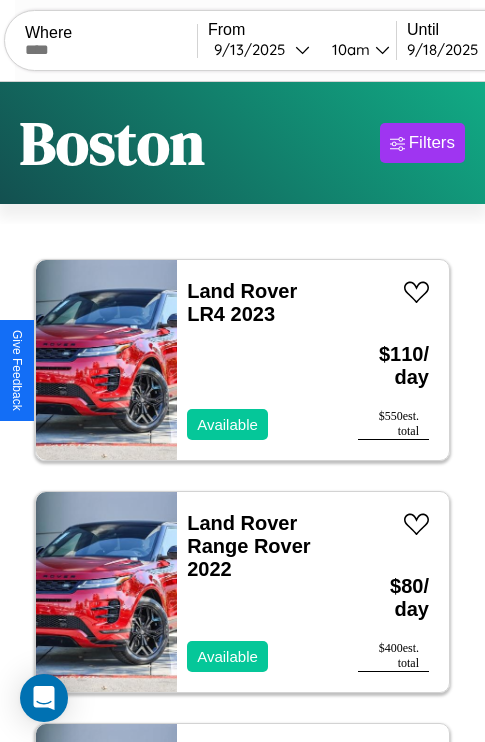 scroll, scrollTop: 95, scrollLeft: 0, axis: vertical 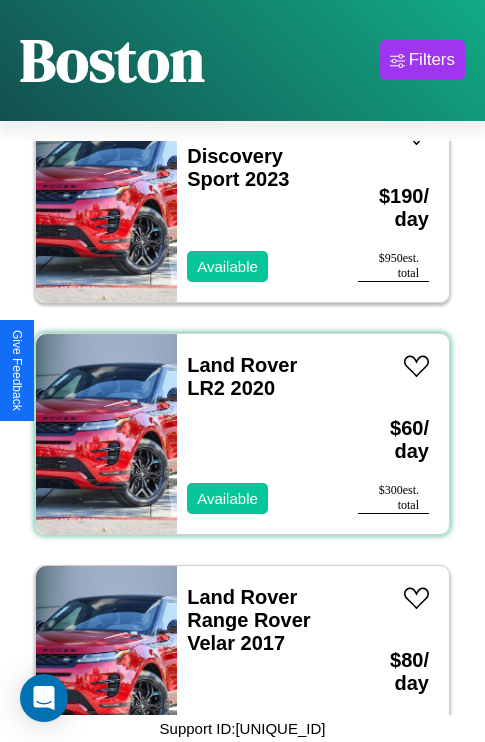 click on "Land Rover   LR2   2020 Available" at bounding box center (257, 434) 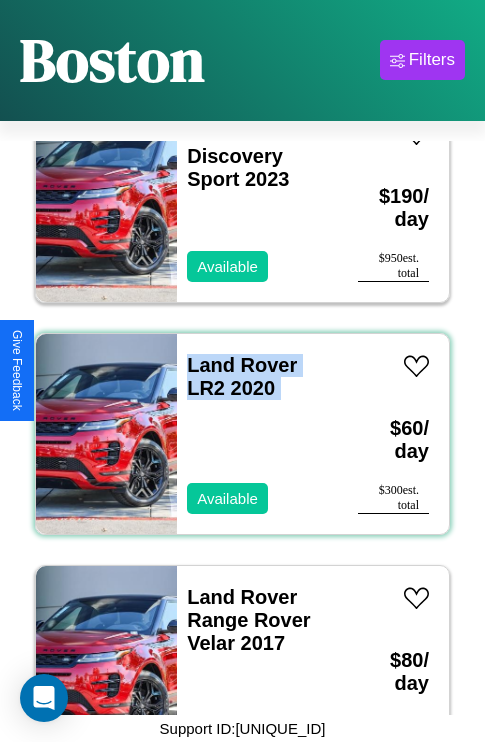 click on "Land Rover   LR2   2020 Available" at bounding box center [257, 434] 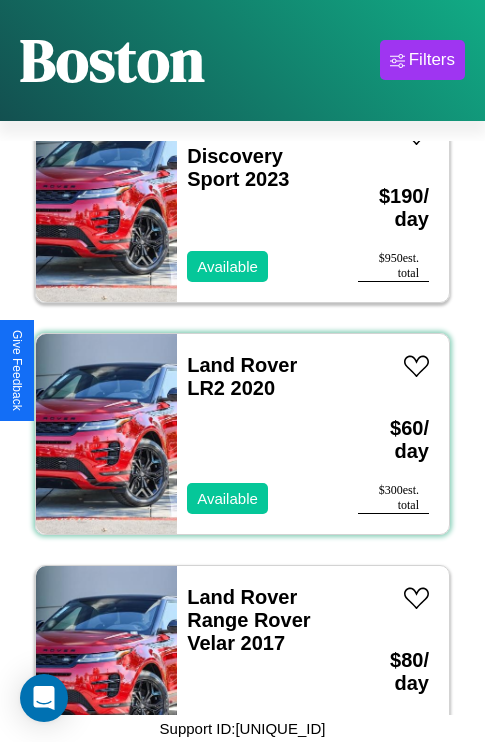 click on "Land Rover   LR2   2020 Available" at bounding box center (257, 434) 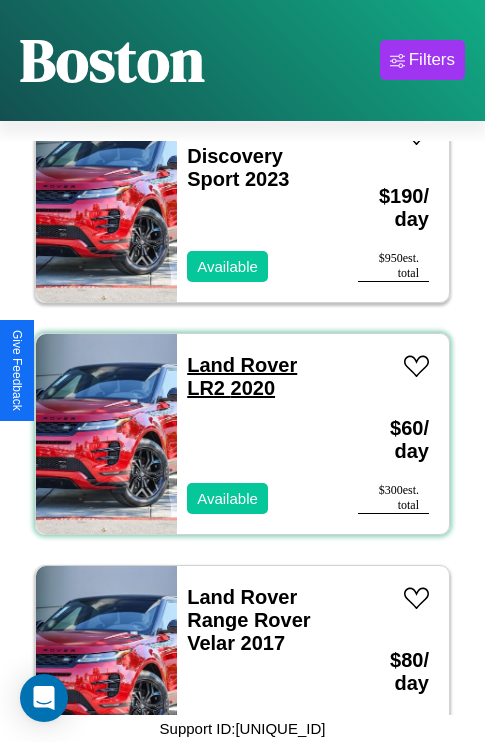 click on "Land Rover   LR2   2020" at bounding box center [242, 376] 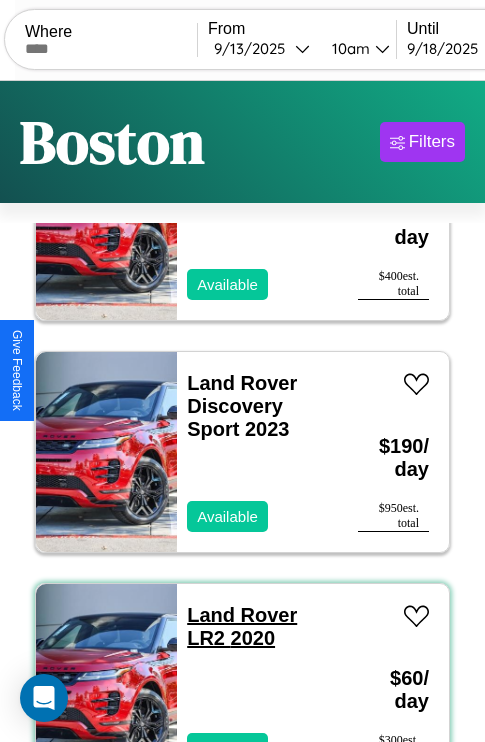 scroll, scrollTop: 0, scrollLeft: 0, axis: both 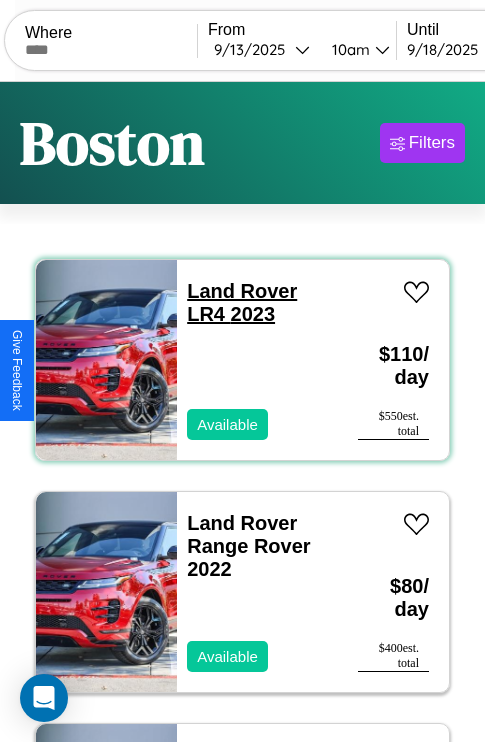 click on "Land Rover   LR4   2023" at bounding box center (242, 302) 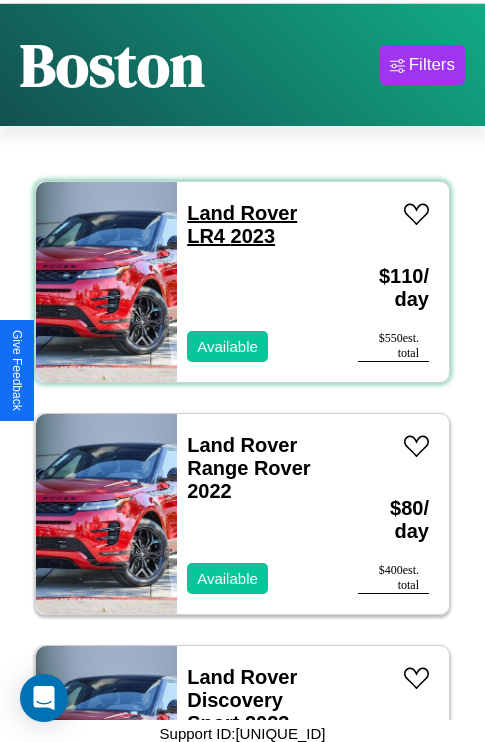 scroll, scrollTop: 102, scrollLeft: 0, axis: vertical 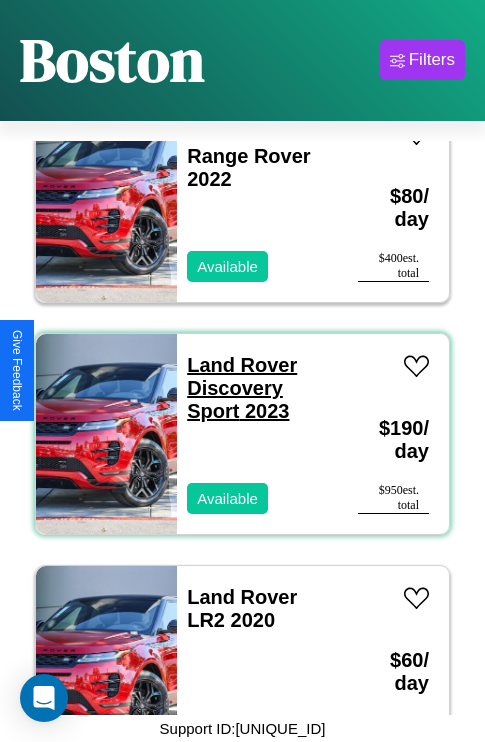 click on "Land Rover   Discovery Sport   2023" at bounding box center (242, 388) 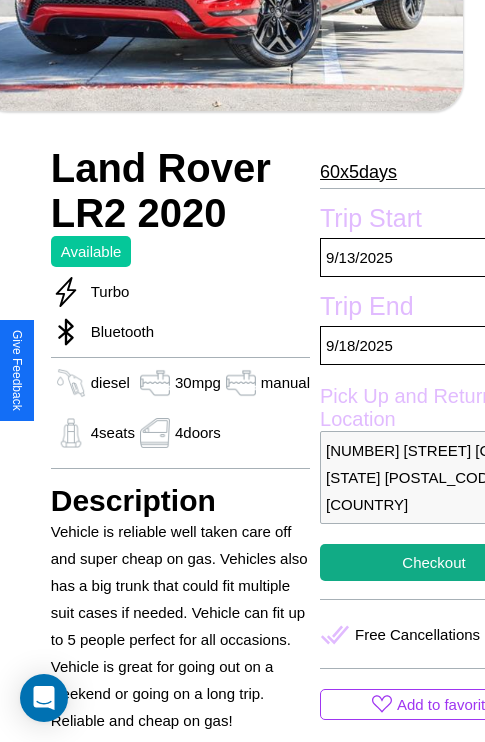 scroll, scrollTop: 696, scrollLeft: 52, axis: both 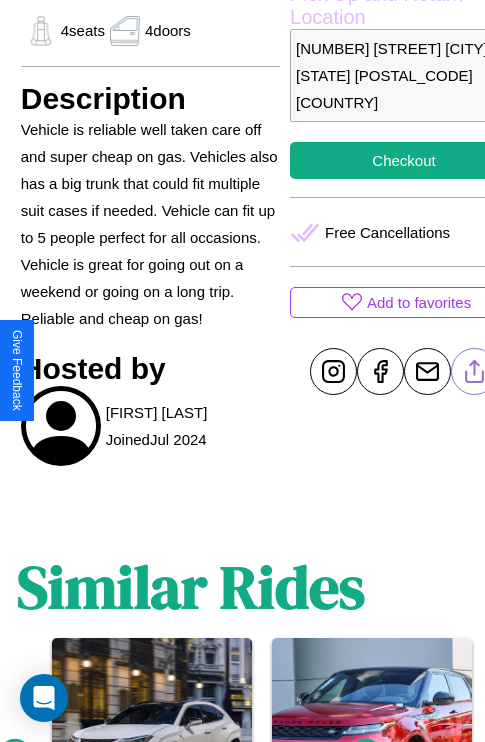 click 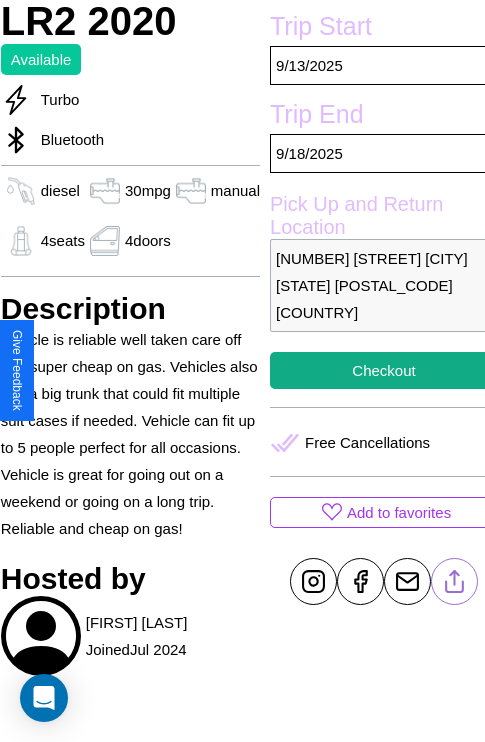 scroll, scrollTop: 485, scrollLeft: 72, axis: both 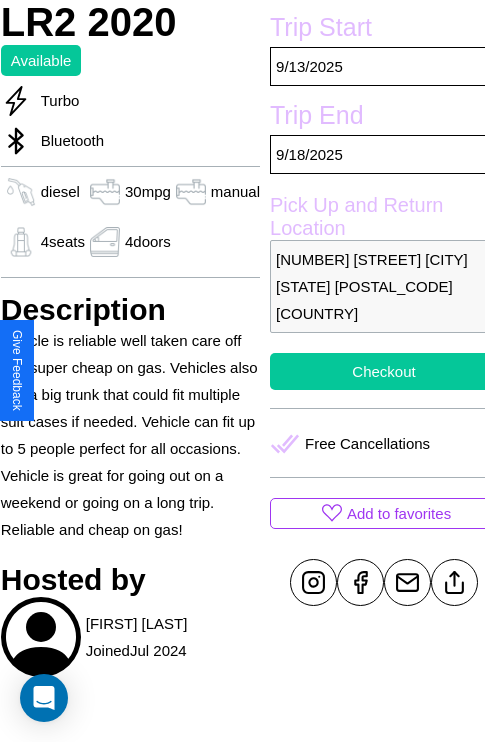 click on "Checkout" at bounding box center [384, 371] 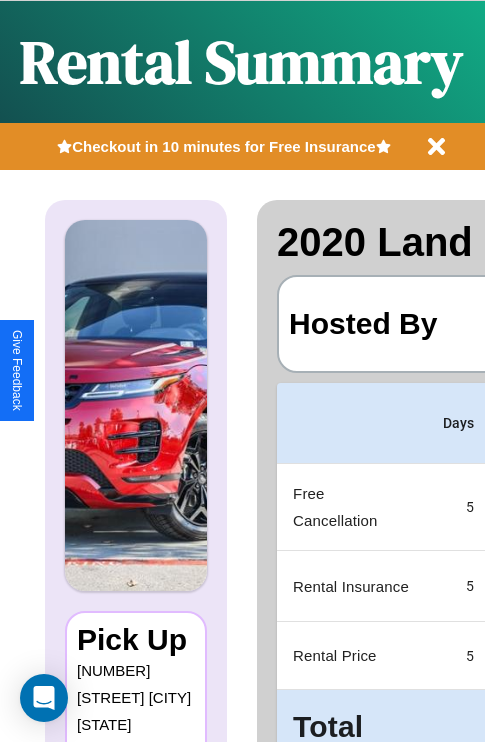 scroll, scrollTop: 0, scrollLeft: 408, axis: horizontal 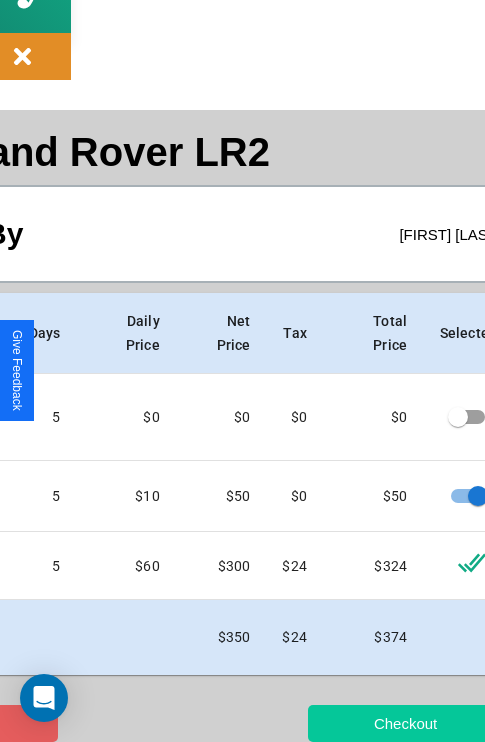 click on "Checkout" at bounding box center [405, 723] 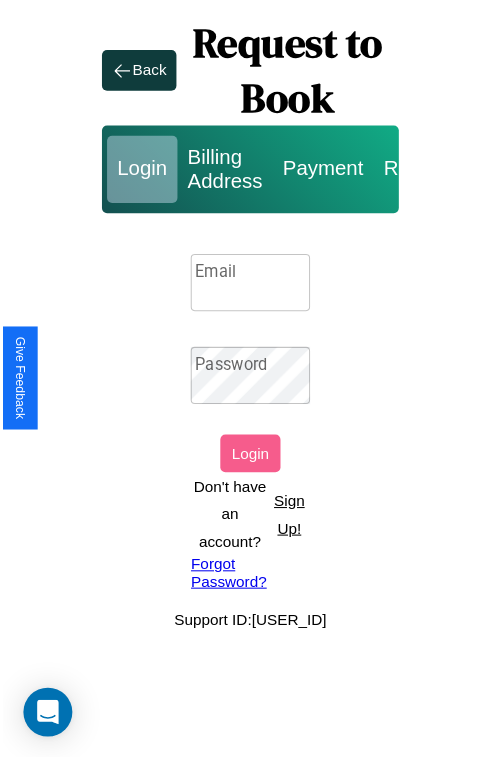 scroll, scrollTop: 0, scrollLeft: 0, axis: both 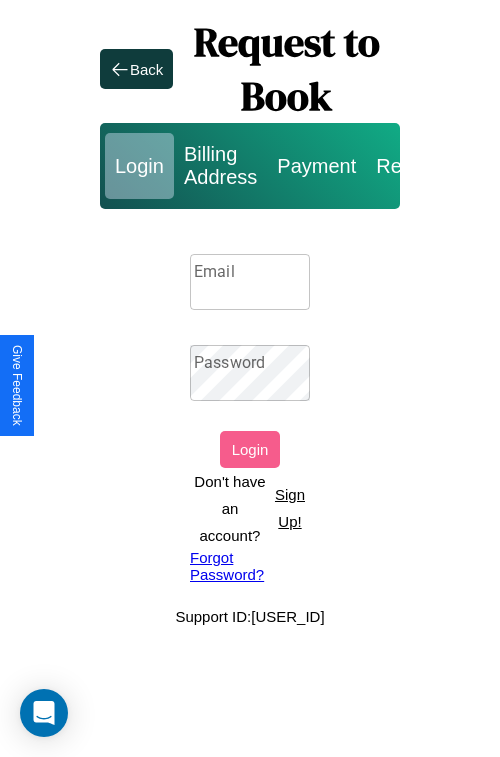 click on "Sign Up!" at bounding box center [290, 508] 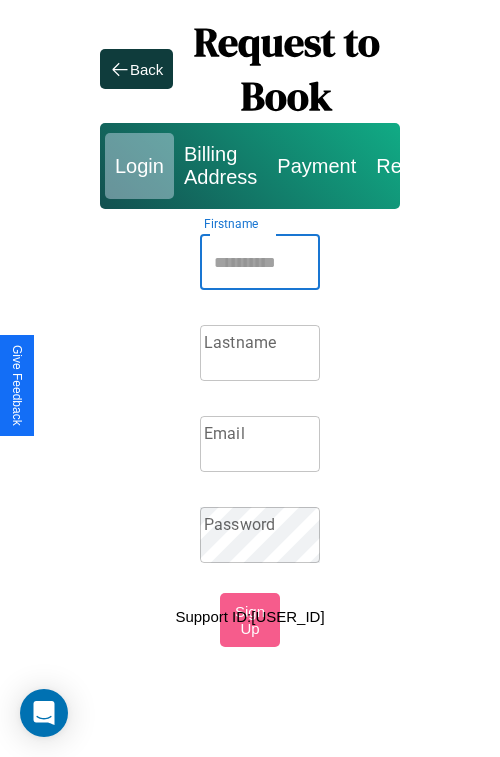 click on "Firstname" at bounding box center [260, 262] 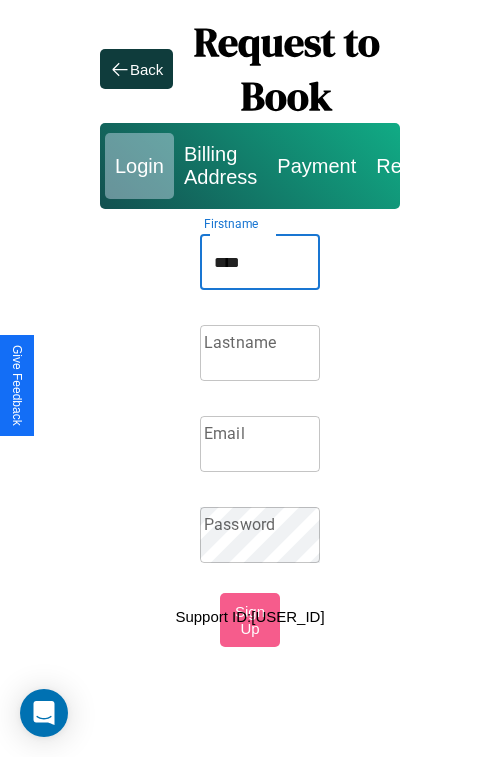 type on "****" 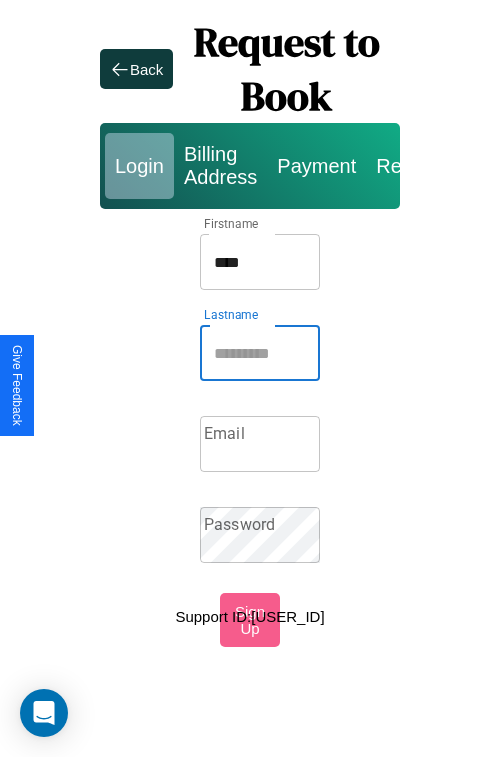 click on "Lastname" at bounding box center (260, 353) 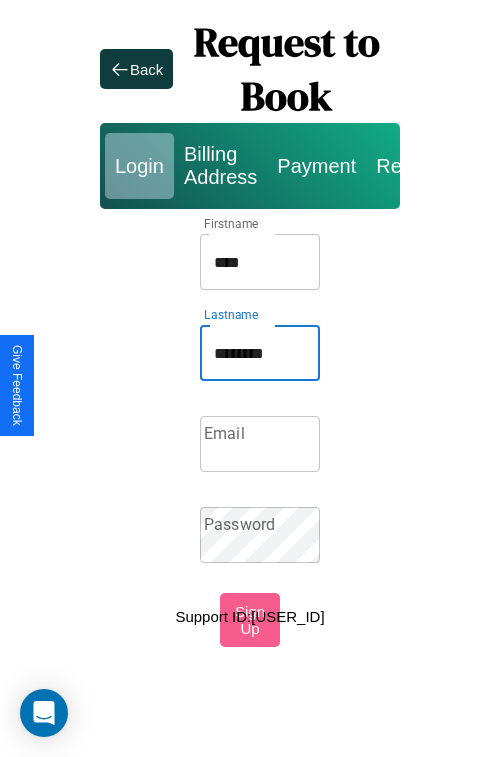type on "********" 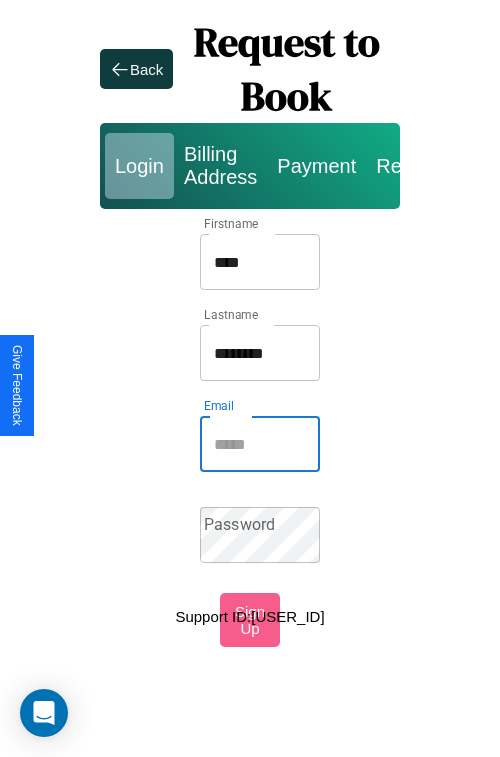 click on "Email" at bounding box center [260, 444] 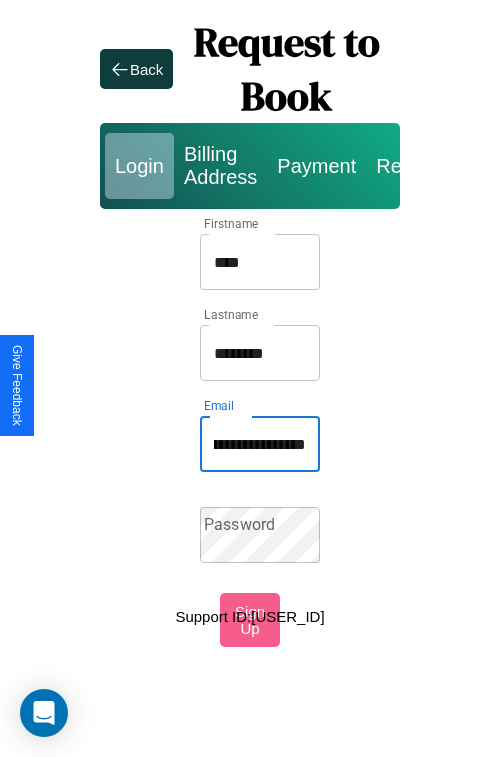 scroll, scrollTop: 0, scrollLeft: 106, axis: horizontal 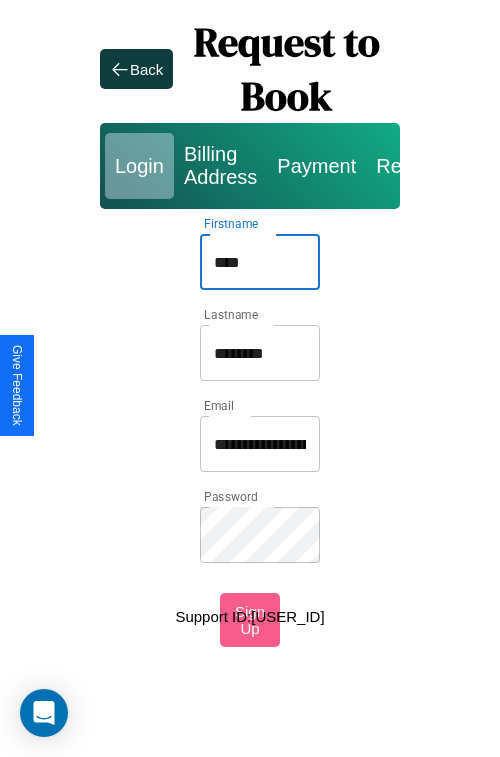click on "****" at bounding box center (260, 262) 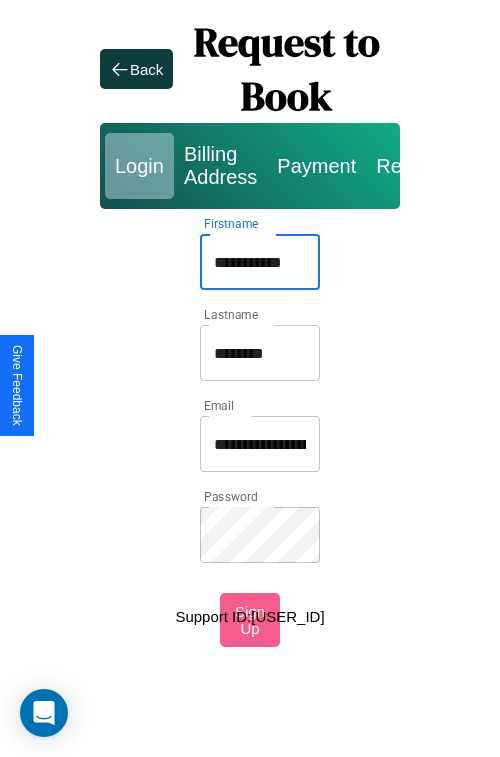 type on "**********" 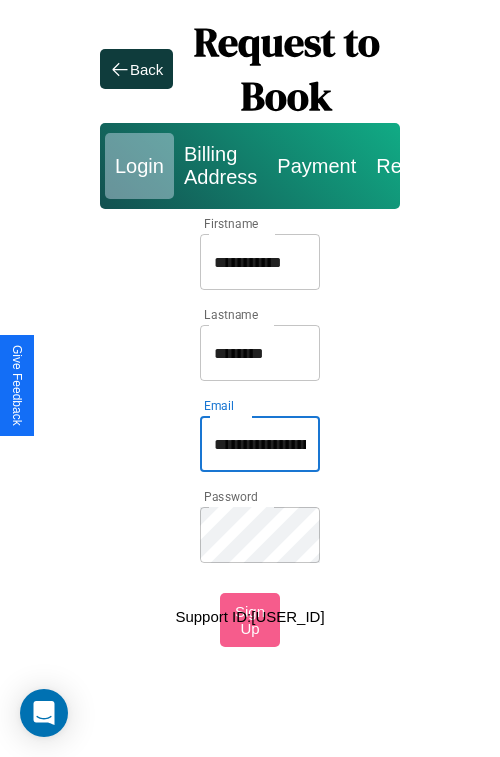 click on "**********" at bounding box center (260, 444) 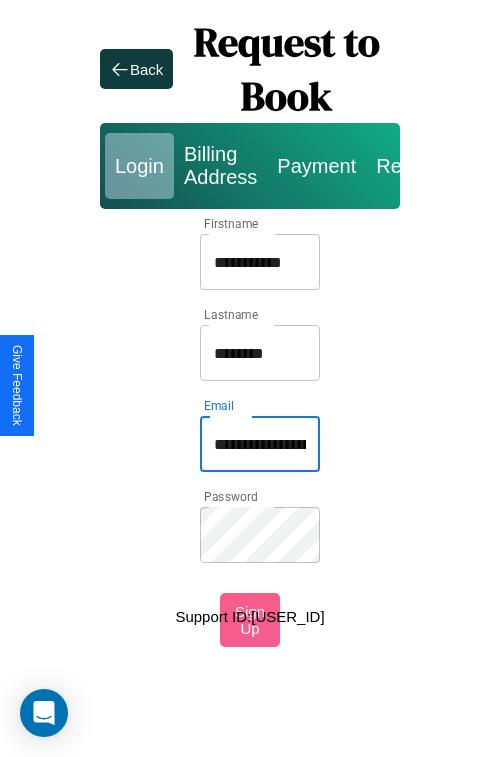 type on "**********" 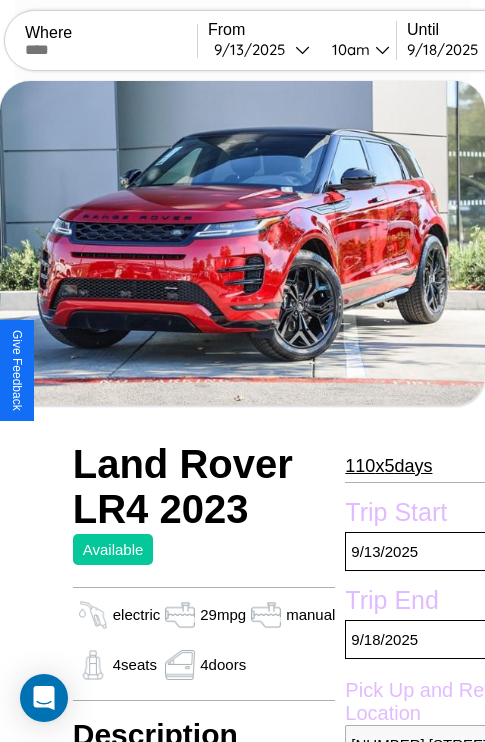 scroll, scrollTop: 355, scrollLeft: 61, axis: both 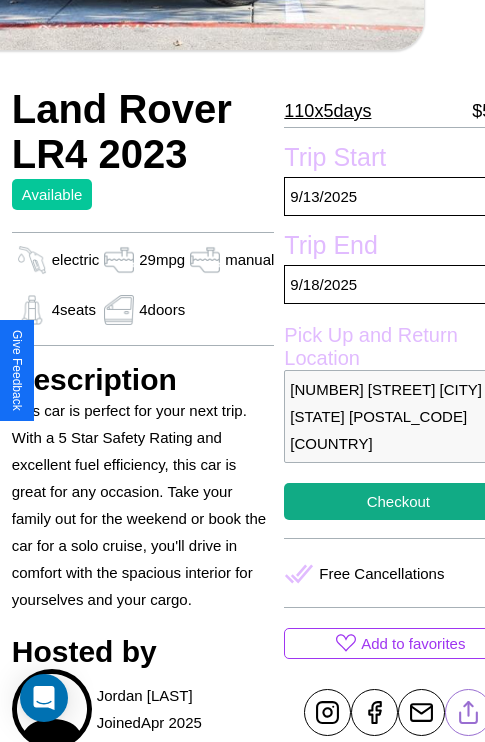click 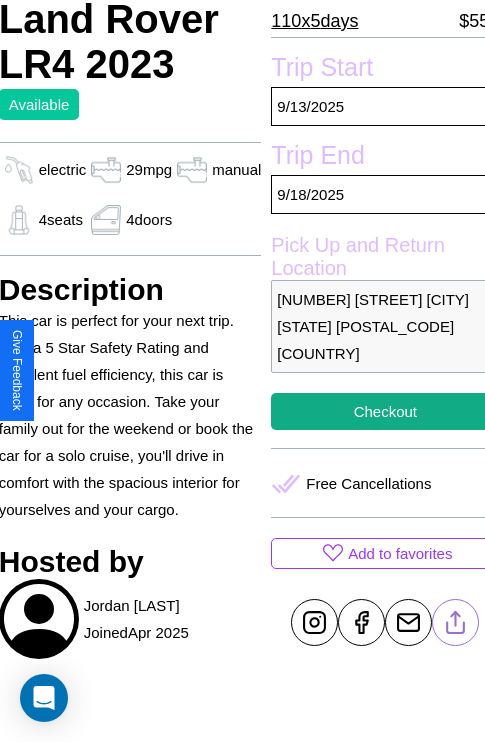 scroll, scrollTop: 485, scrollLeft: 80, axis: both 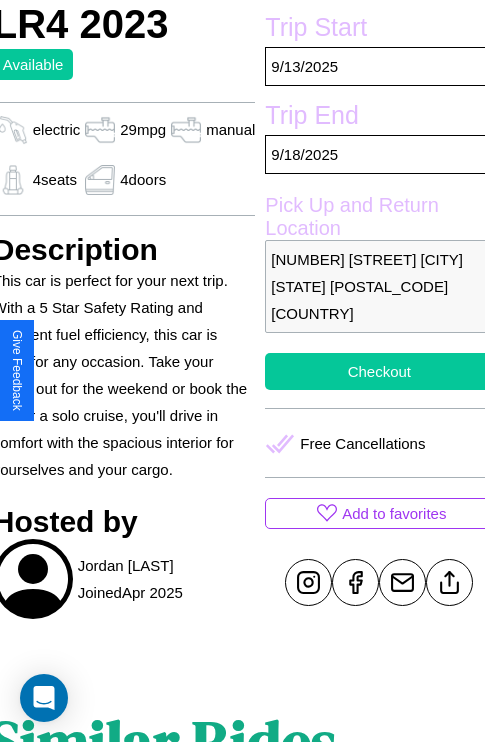 click on "Checkout" at bounding box center [379, 371] 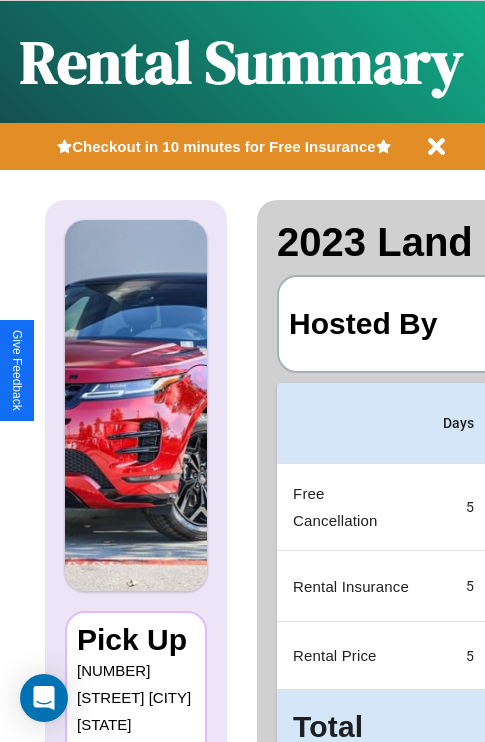scroll, scrollTop: 0, scrollLeft: 408, axis: horizontal 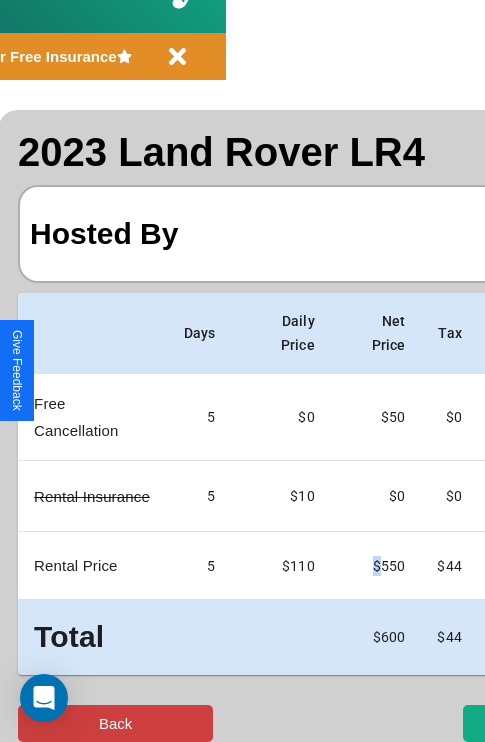click on "Back" at bounding box center [115, 723] 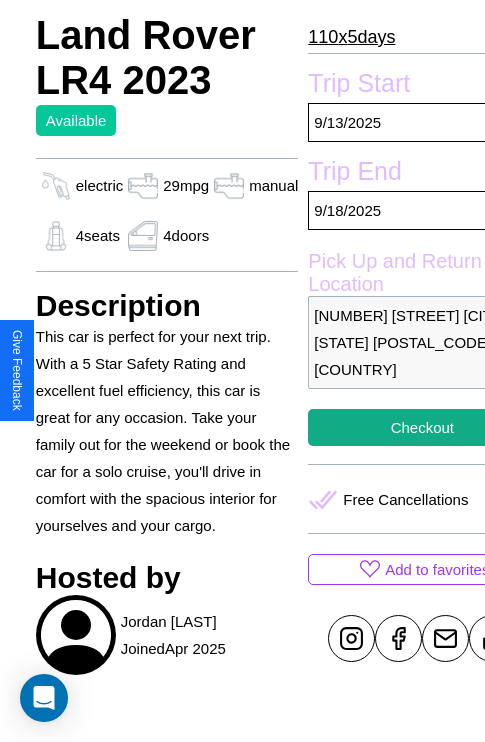 scroll, scrollTop: 696, scrollLeft: 60, axis: both 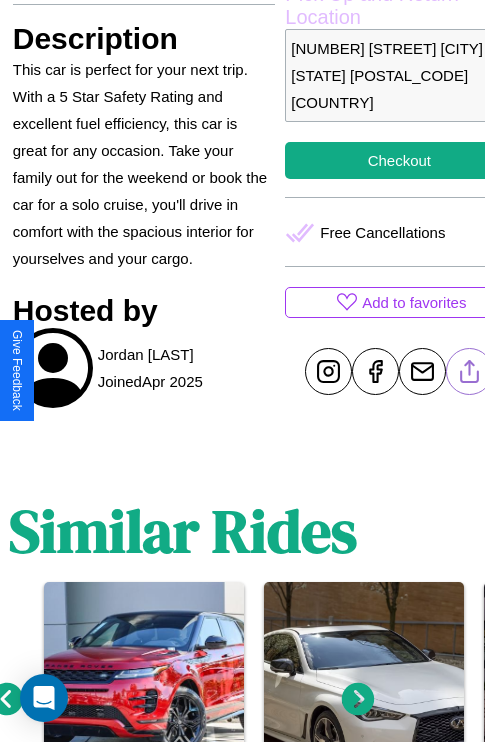 click 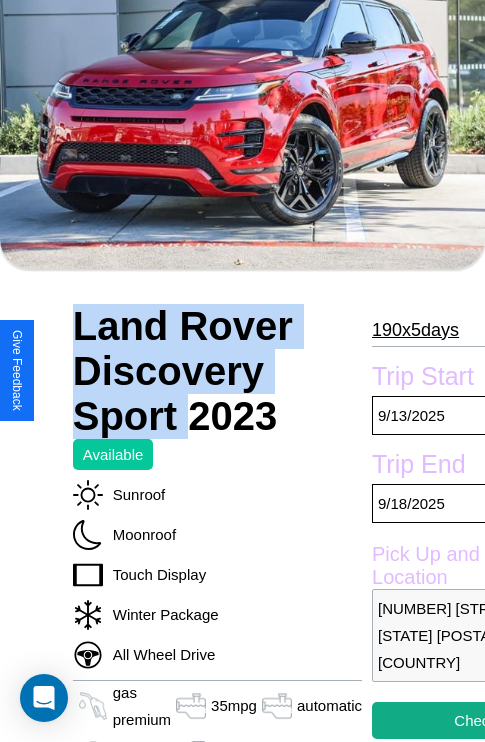 scroll, scrollTop: 95, scrollLeft: 0, axis: vertical 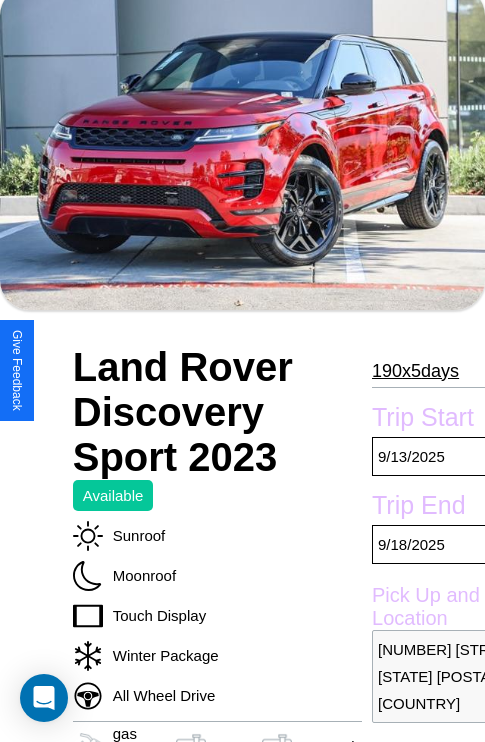 click on "190  x  5  days" at bounding box center (415, 371) 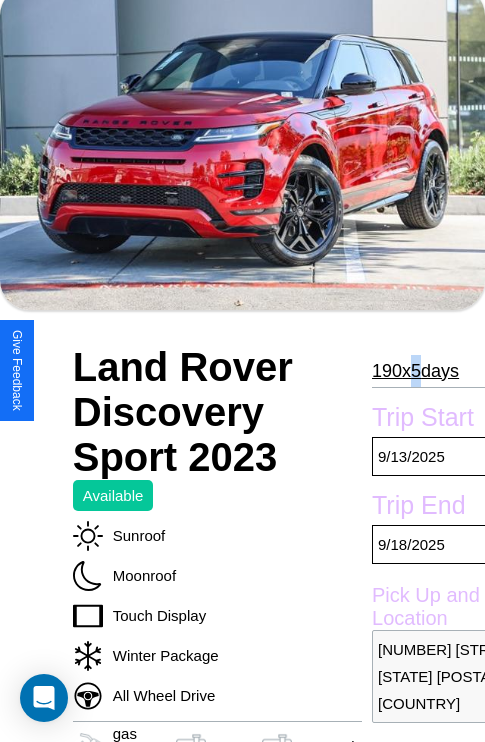 click on "190  x  5  days" at bounding box center (415, 371) 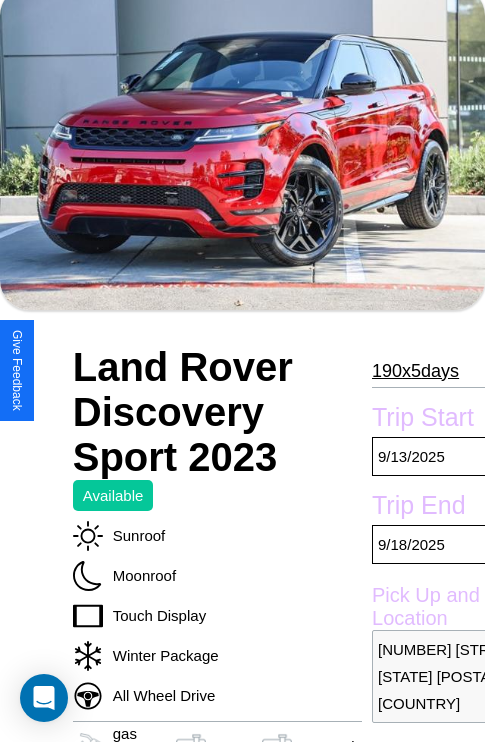 click on "190  x  5  days" at bounding box center (415, 371) 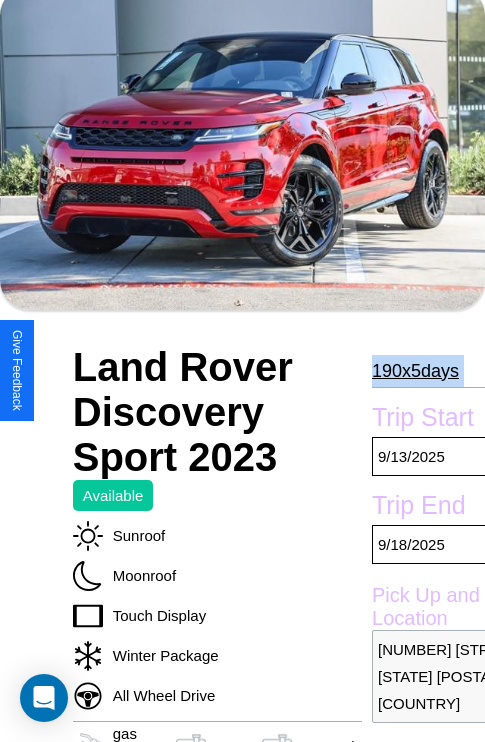 click on "190  x  5  days" at bounding box center (415, 371) 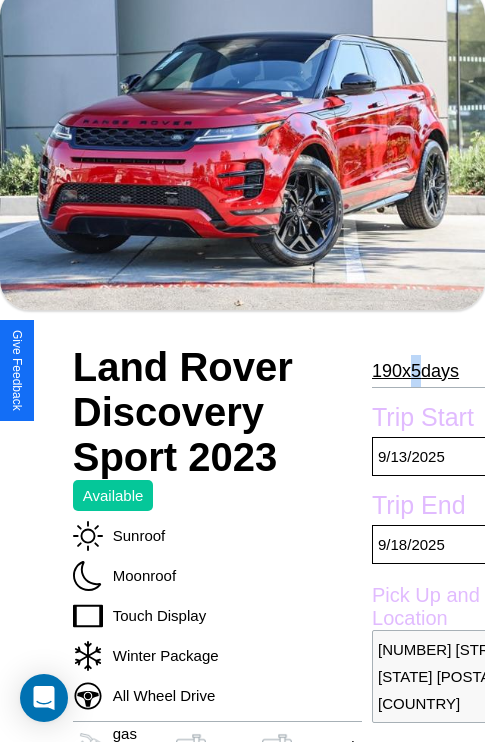 click on "190  x  5  days" at bounding box center (415, 371) 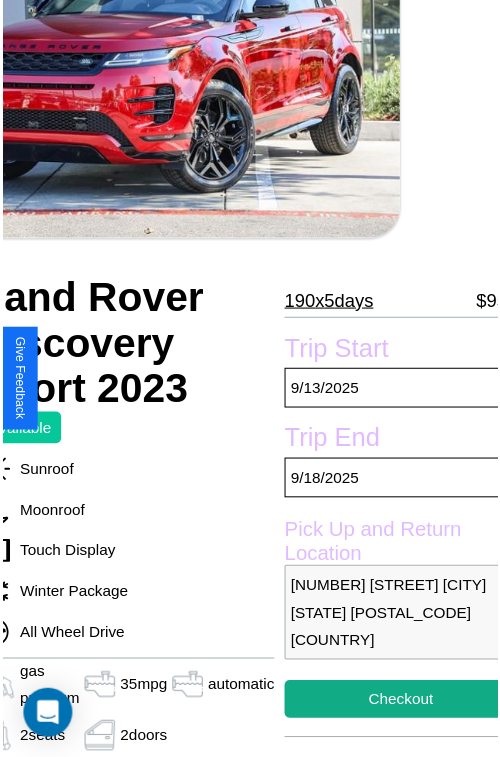 scroll, scrollTop: 180, scrollLeft: 107, axis: both 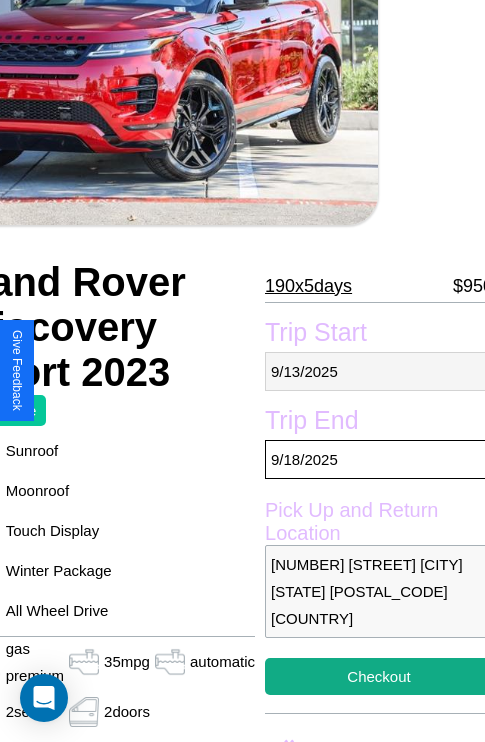 click on "9 / 13 / 2025" at bounding box center [379, 371] 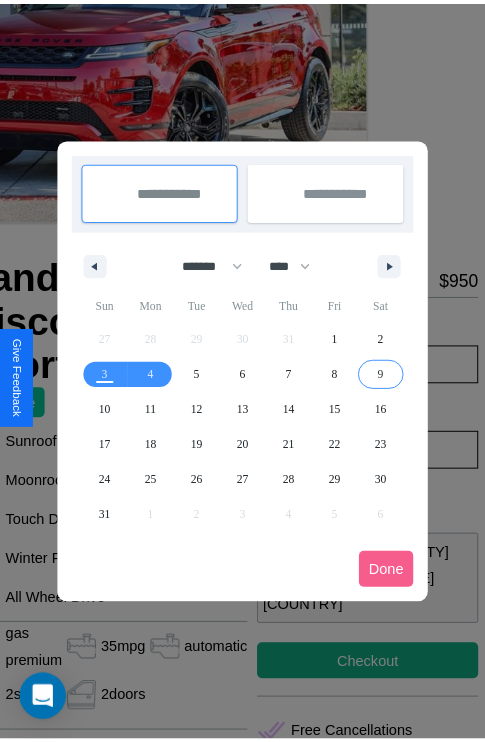 scroll, scrollTop: 0, scrollLeft: 107, axis: horizontal 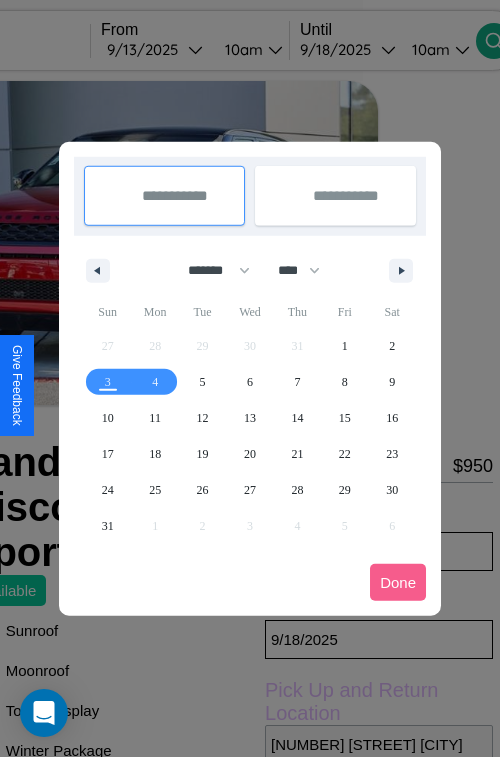 click at bounding box center (250, 378) 